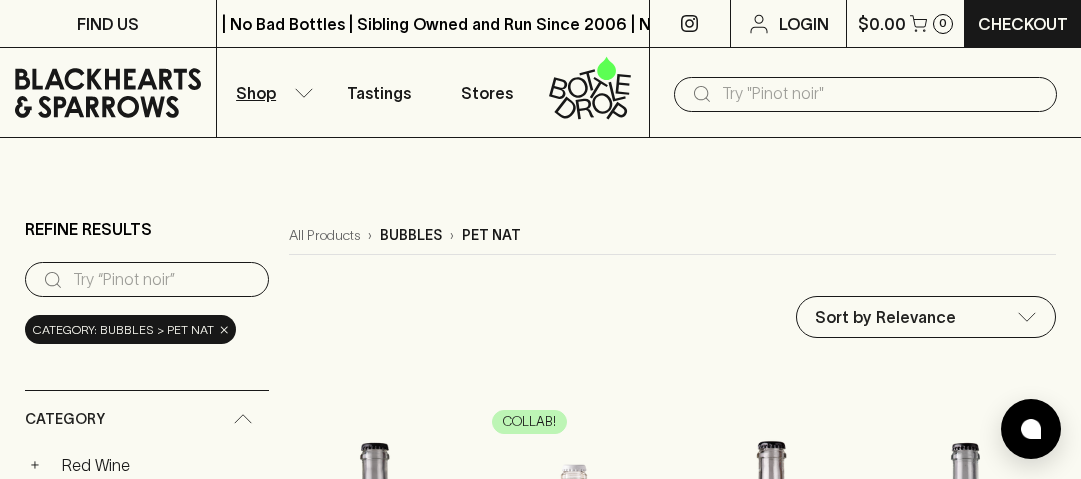 scroll, scrollTop: 80, scrollLeft: 0, axis: vertical 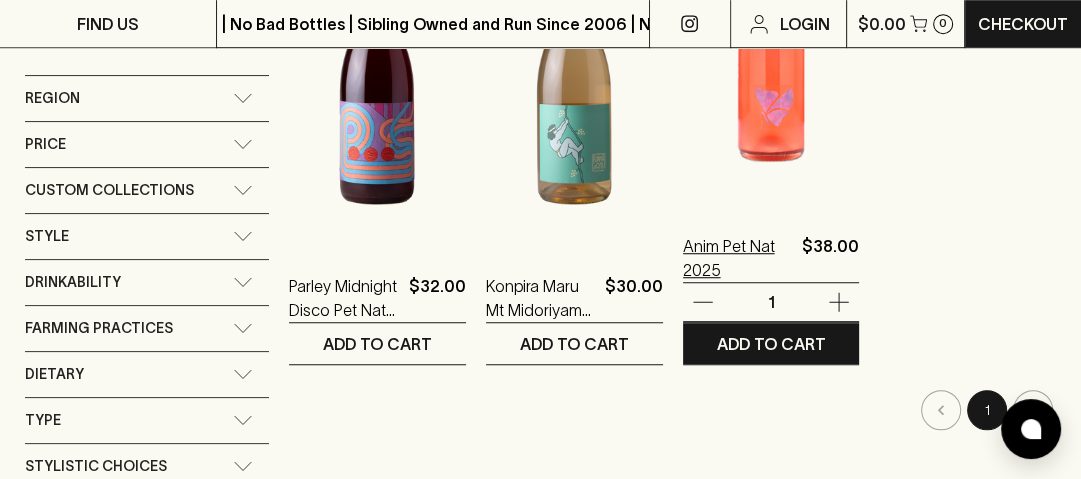 click on "Anim Pet Nat 2025" at bounding box center [739, 258] 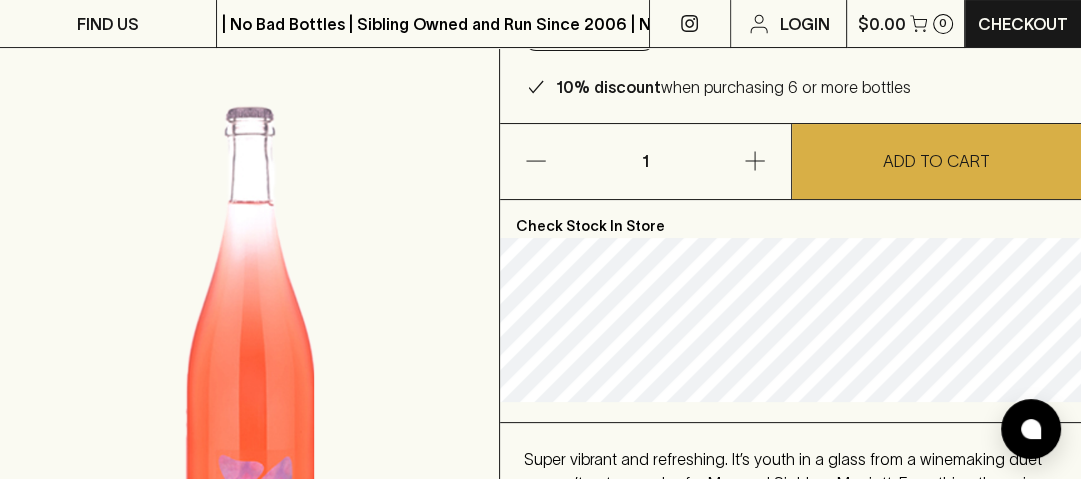 scroll, scrollTop: 160, scrollLeft: 0, axis: vertical 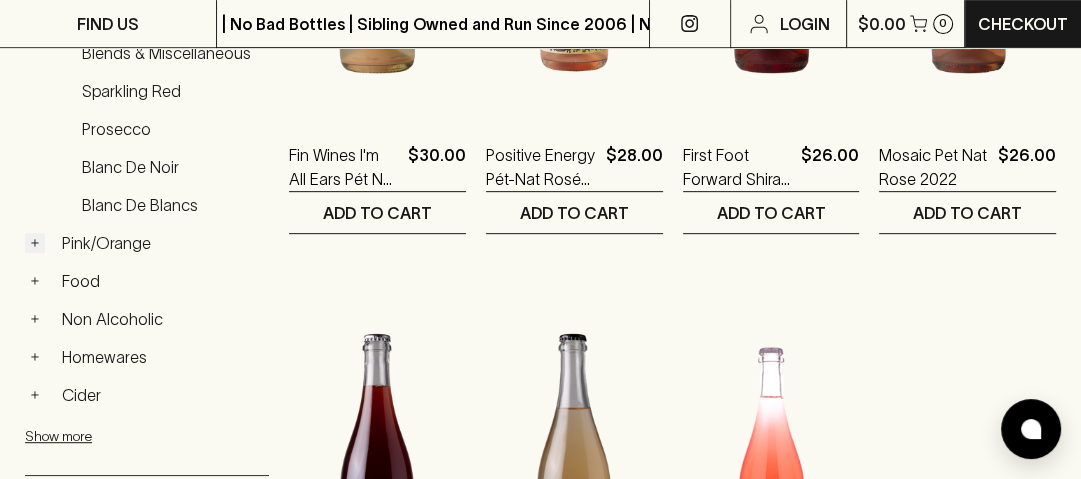 click on "+" at bounding box center [35, 243] 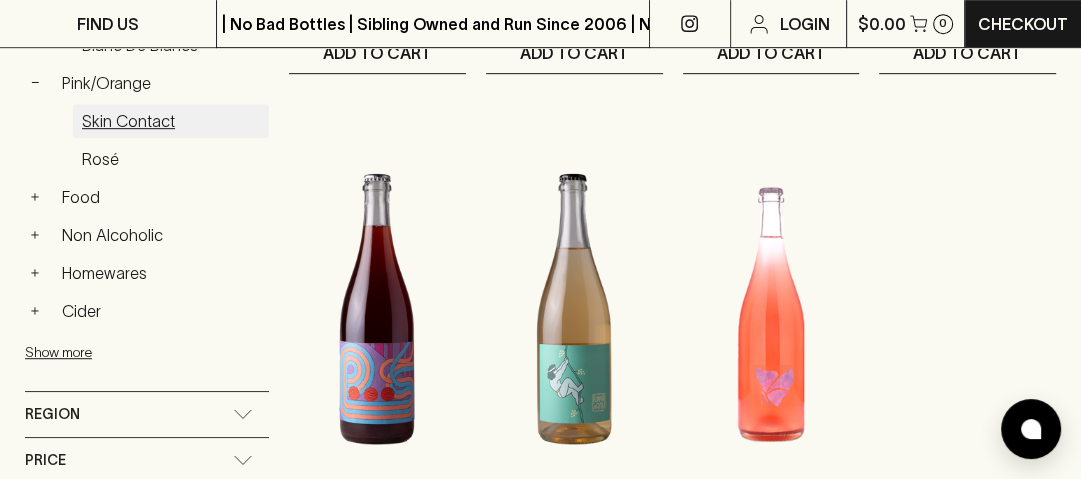 click on "Skin Contact" at bounding box center [171, 121] 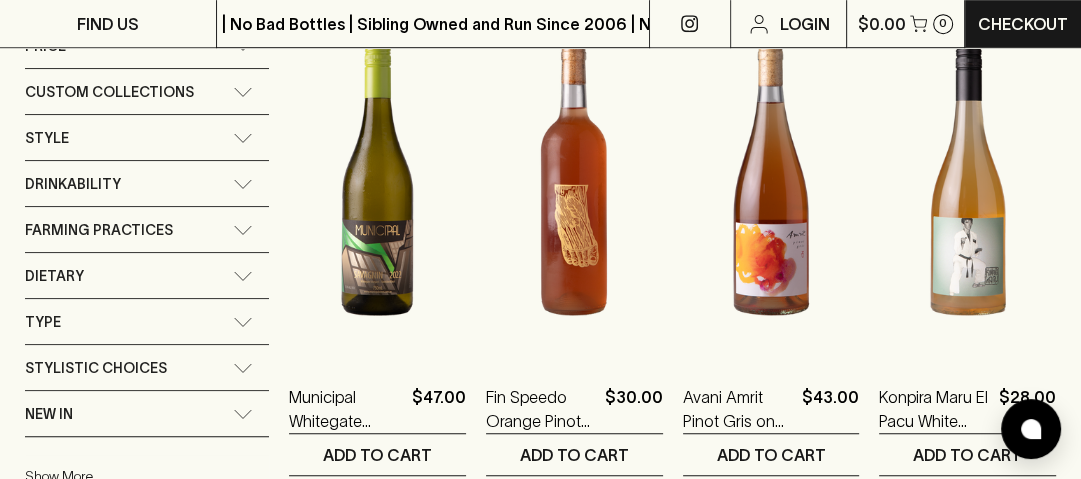 scroll, scrollTop: 740, scrollLeft: 0, axis: vertical 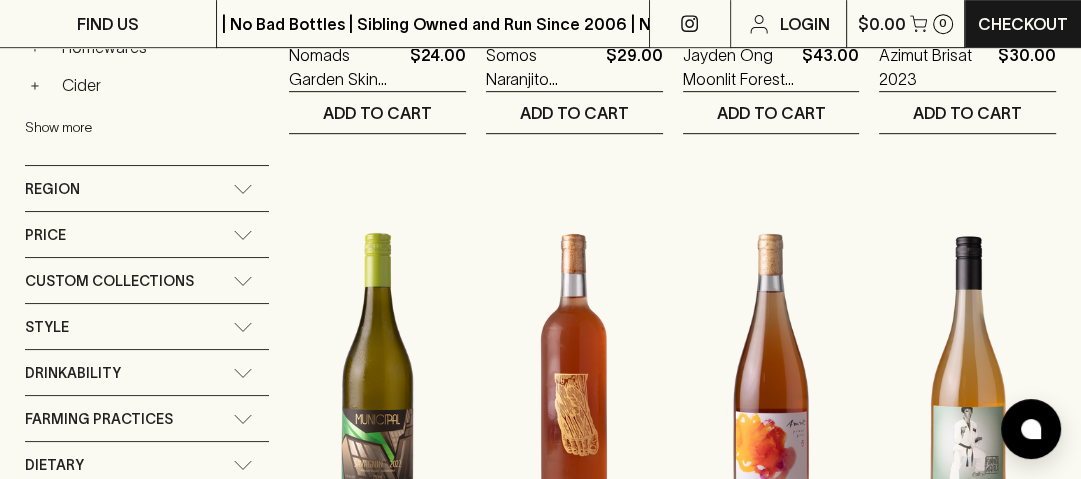 click on "Show more" at bounding box center [156, 126] 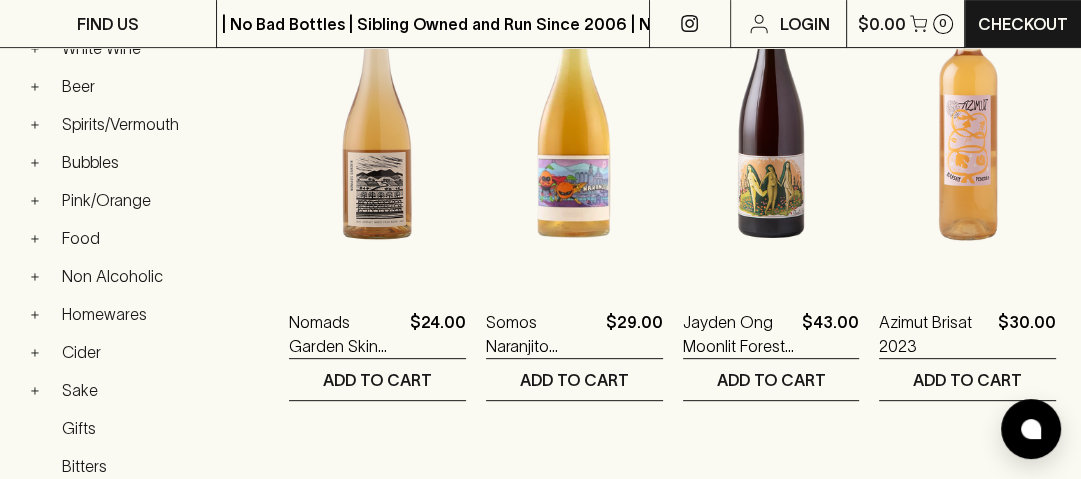 scroll, scrollTop: 500, scrollLeft: 0, axis: vertical 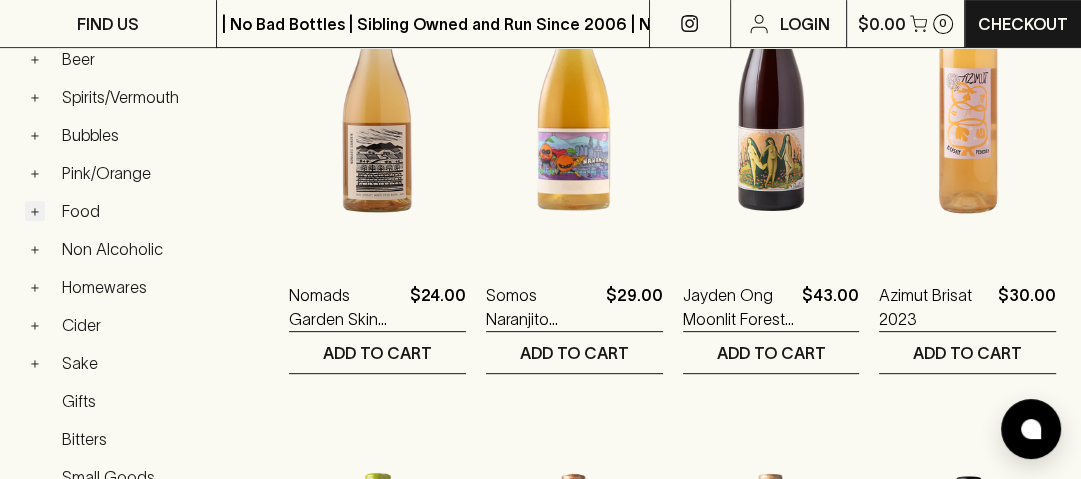 click on "+" at bounding box center (35, 211) 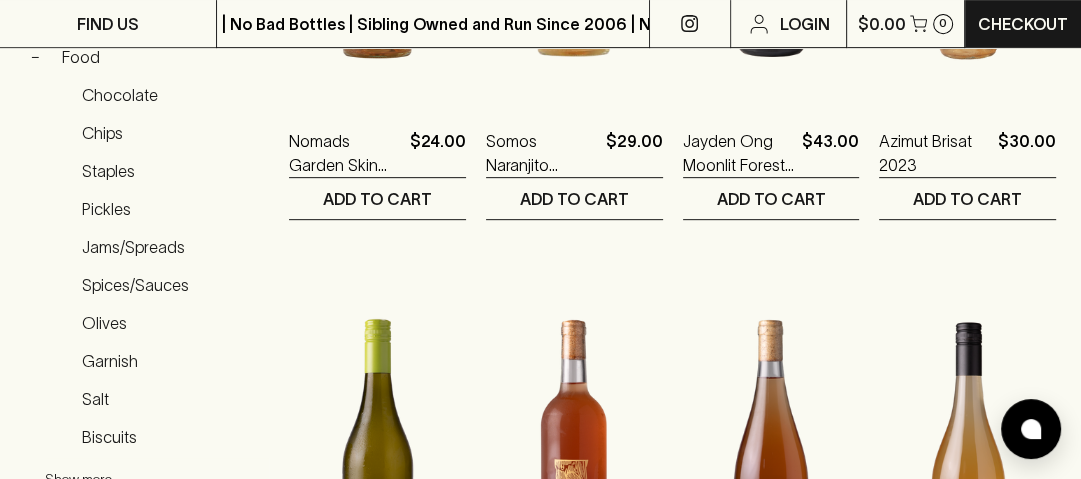 scroll, scrollTop: 660, scrollLeft: 0, axis: vertical 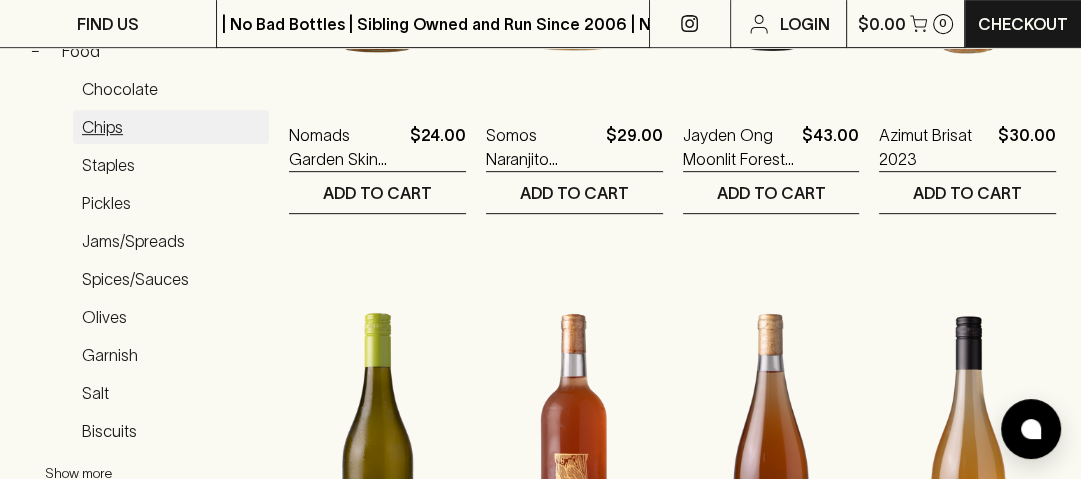 click on "Chips" at bounding box center [171, 127] 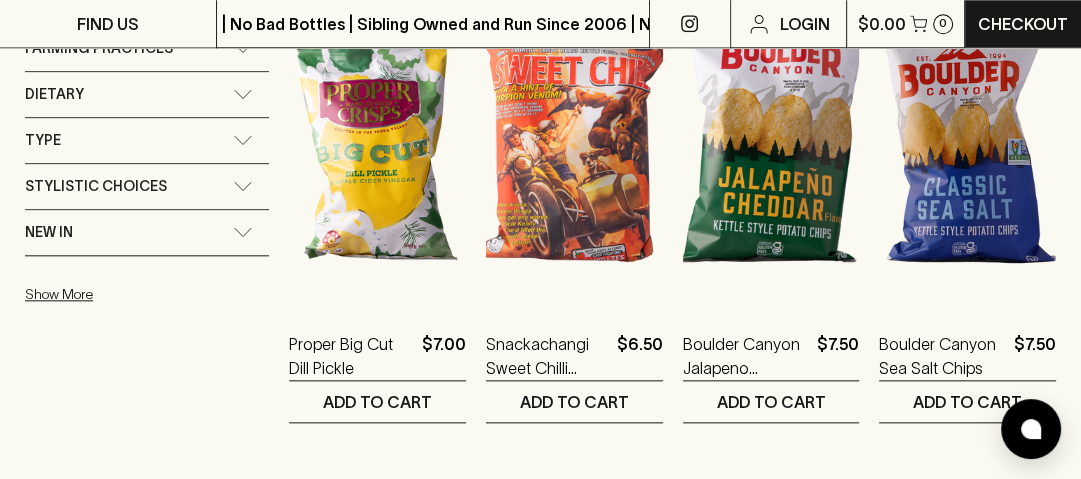 scroll, scrollTop: 1520, scrollLeft: 0, axis: vertical 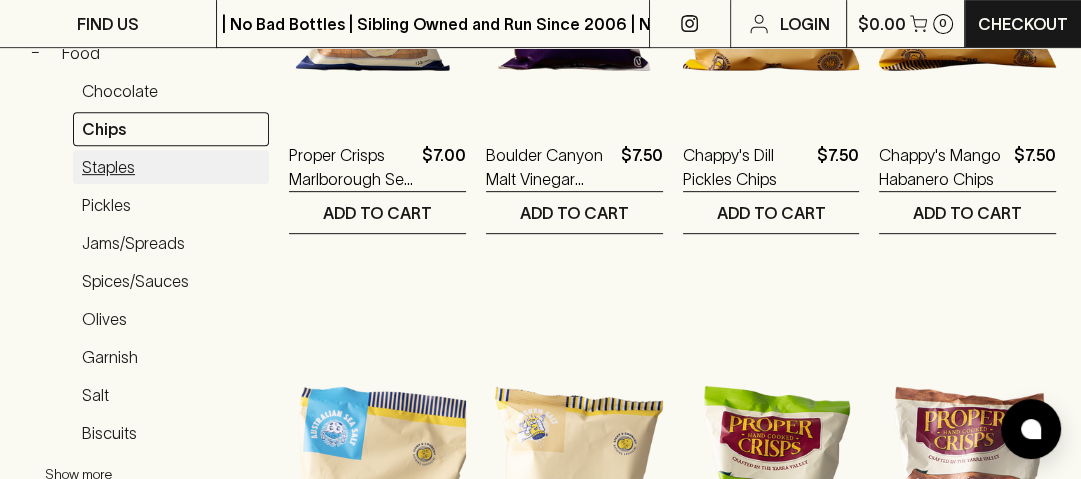 click on "Staples" at bounding box center [171, 167] 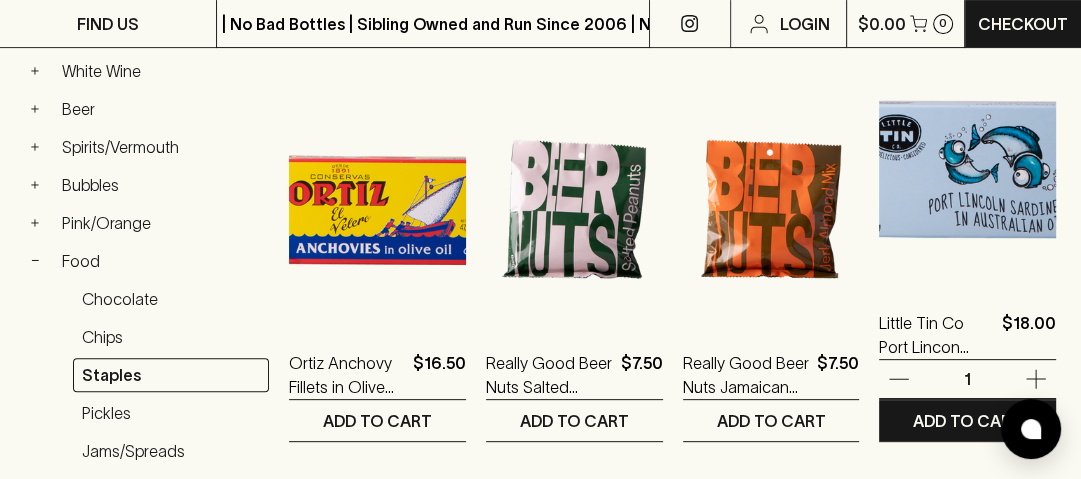 scroll, scrollTop: 400, scrollLeft: 0, axis: vertical 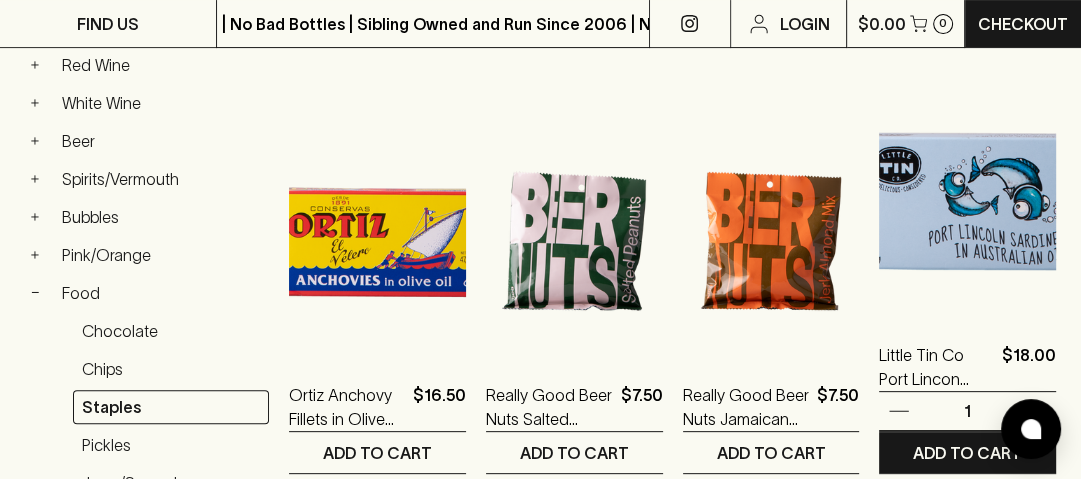 click at bounding box center (967, 138) 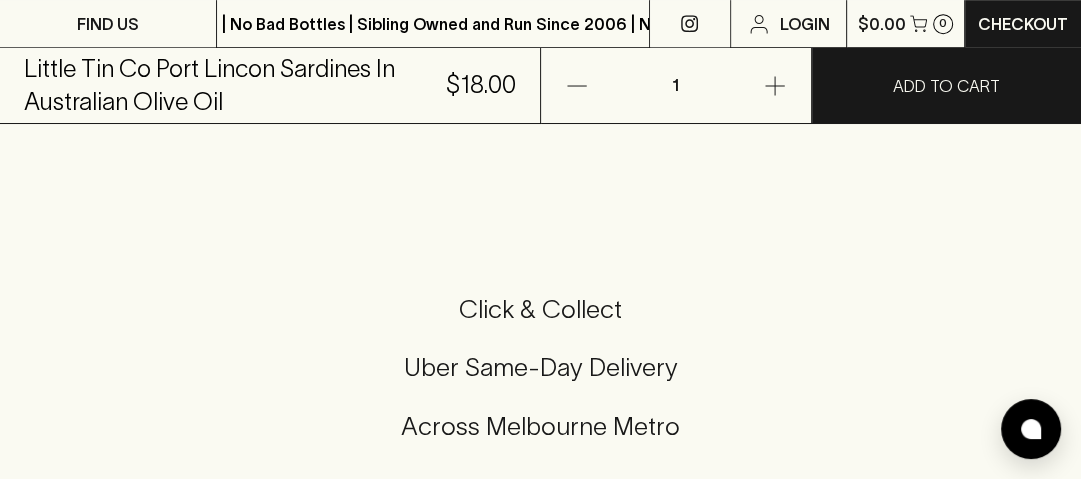 scroll, scrollTop: 880, scrollLeft: 0, axis: vertical 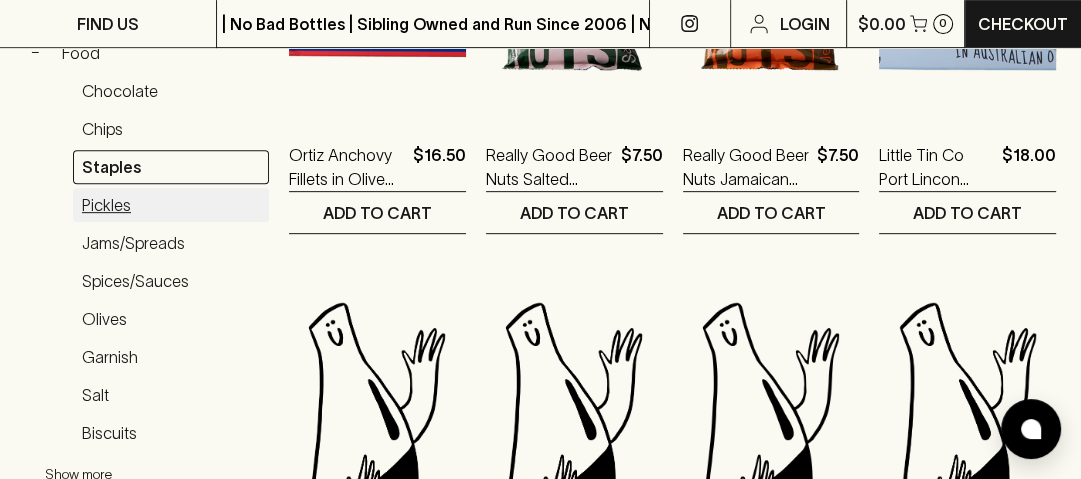click on "Pickles" at bounding box center (171, 205) 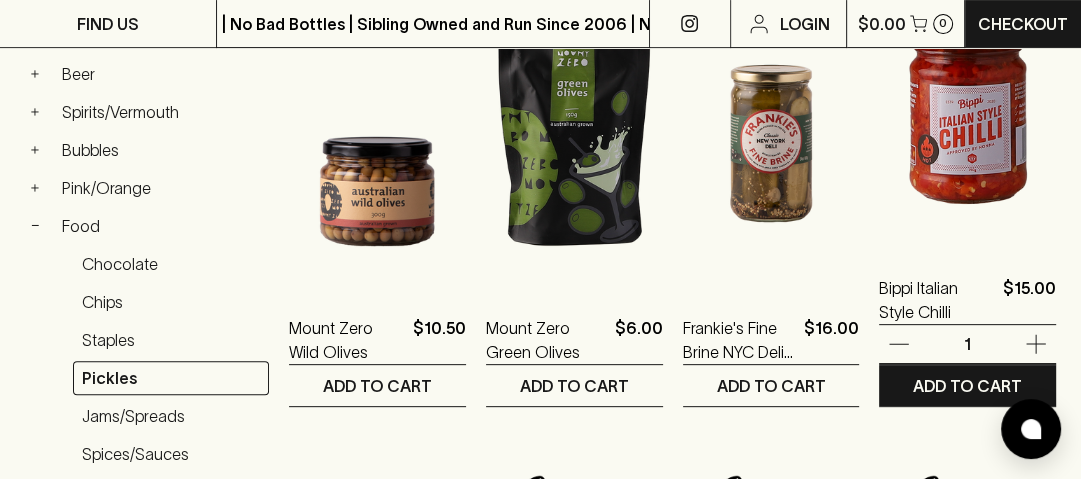 scroll, scrollTop: 480, scrollLeft: 0, axis: vertical 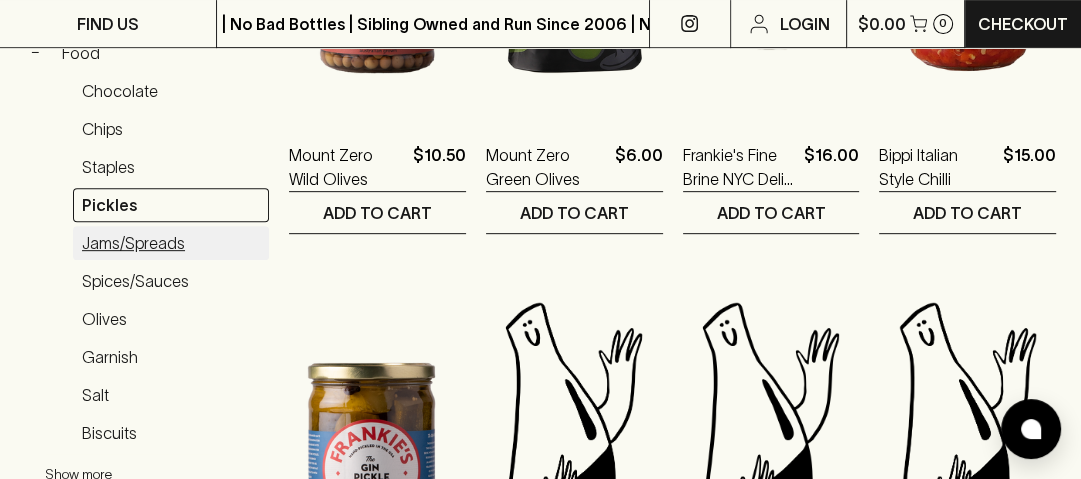 click on "Jams/Spreads" at bounding box center (171, 243) 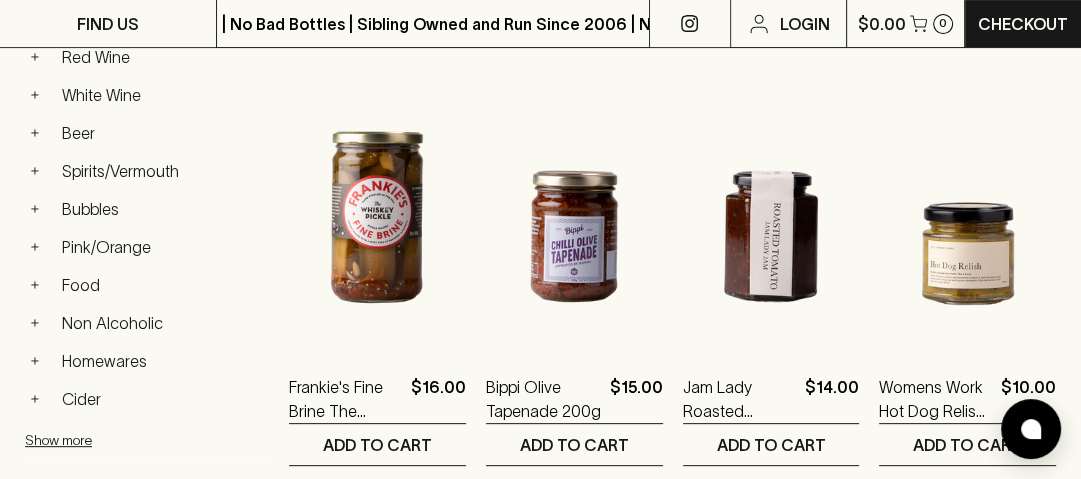 scroll, scrollTop: 420, scrollLeft: 0, axis: vertical 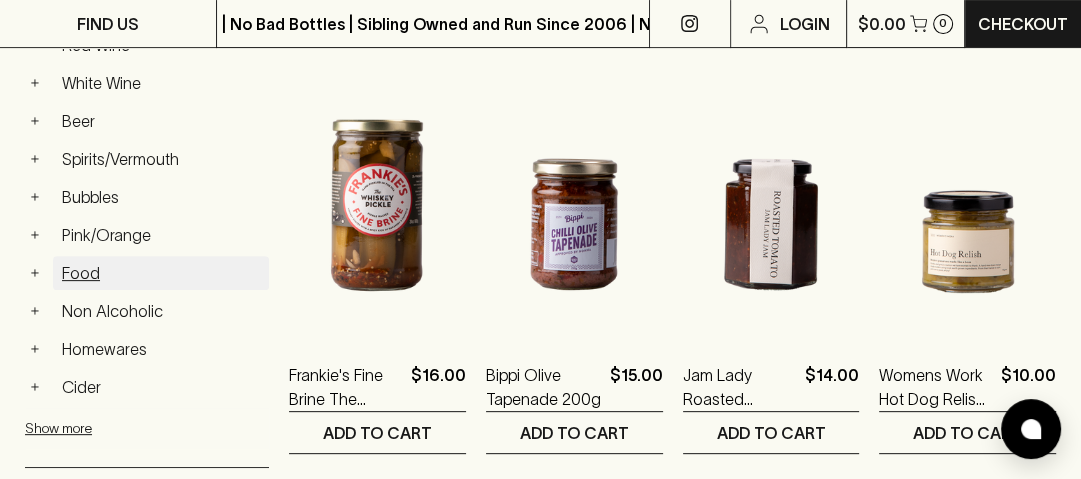 click on "+ Food" at bounding box center [147, 273] 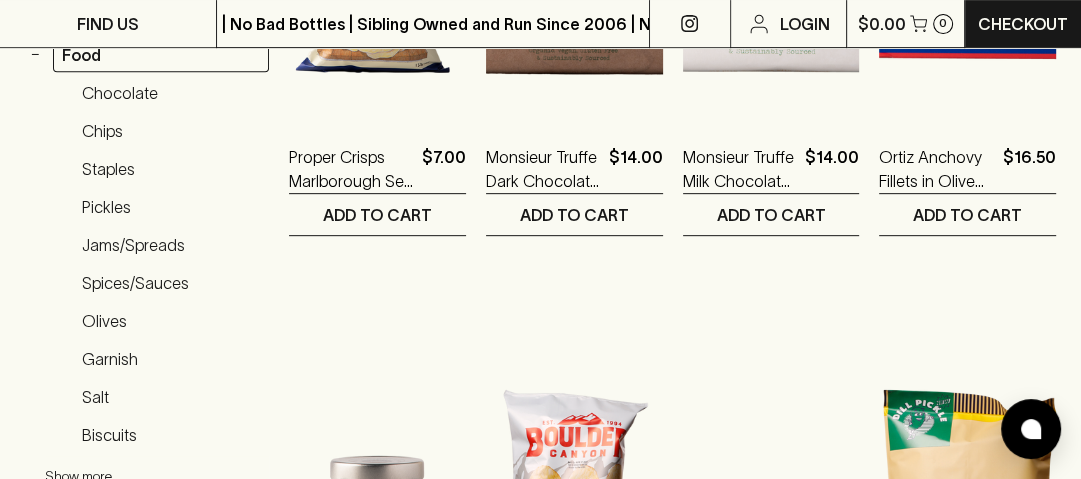 scroll, scrollTop: 640, scrollLeft: 0, axis: vertical 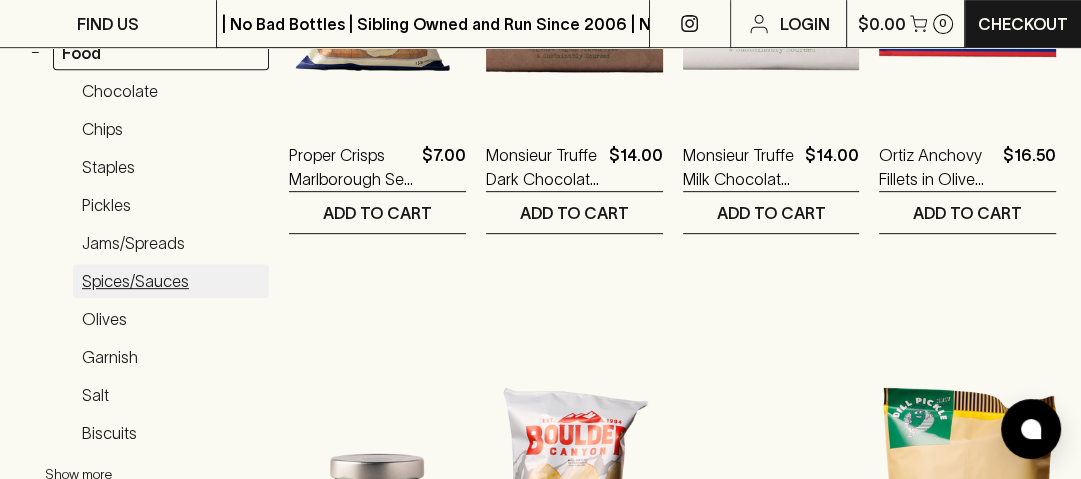 click on "Spices/Sauces" at bounding box center (171, 281) 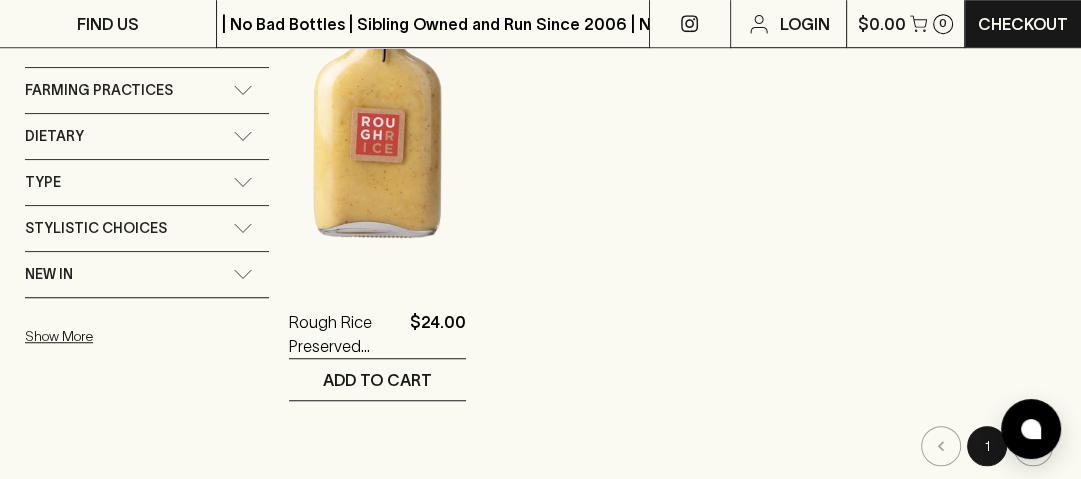 scroll, scrollTop: 1060, scrollLeft: 0, axis: vertical 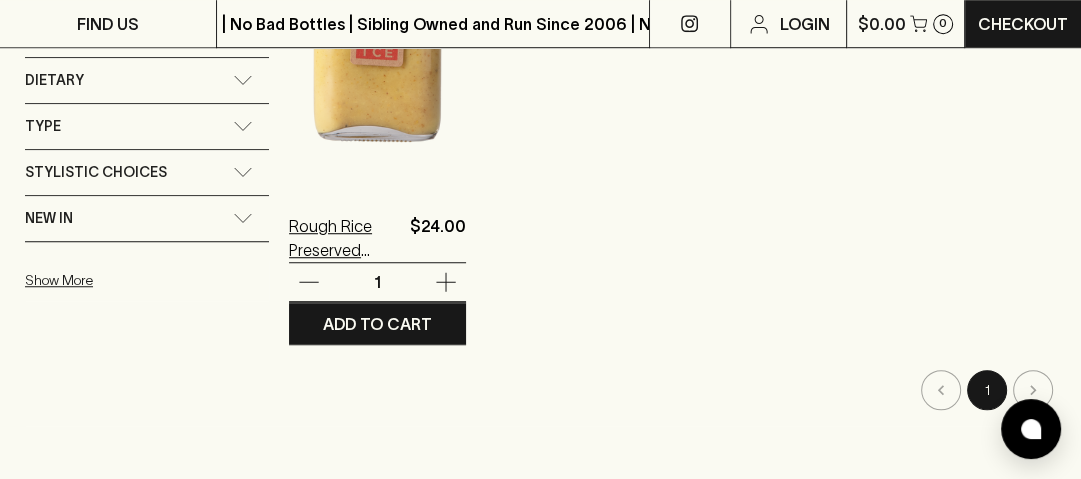 click on "Rough Rice Preserved Lemon Salsa 200ml" at bounding box center (345, 238) 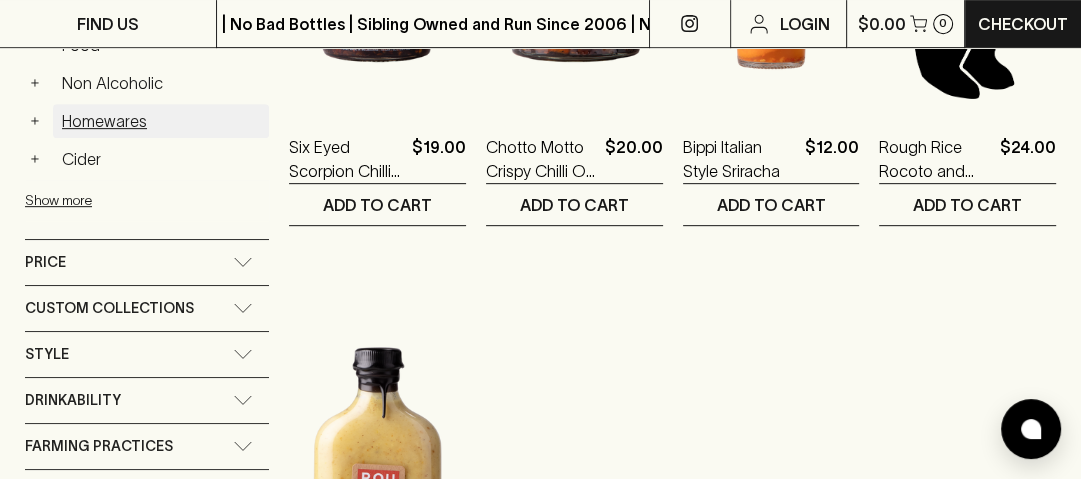 scroll, scrollTop: 800, scrollLeft: 0, axis: vertical 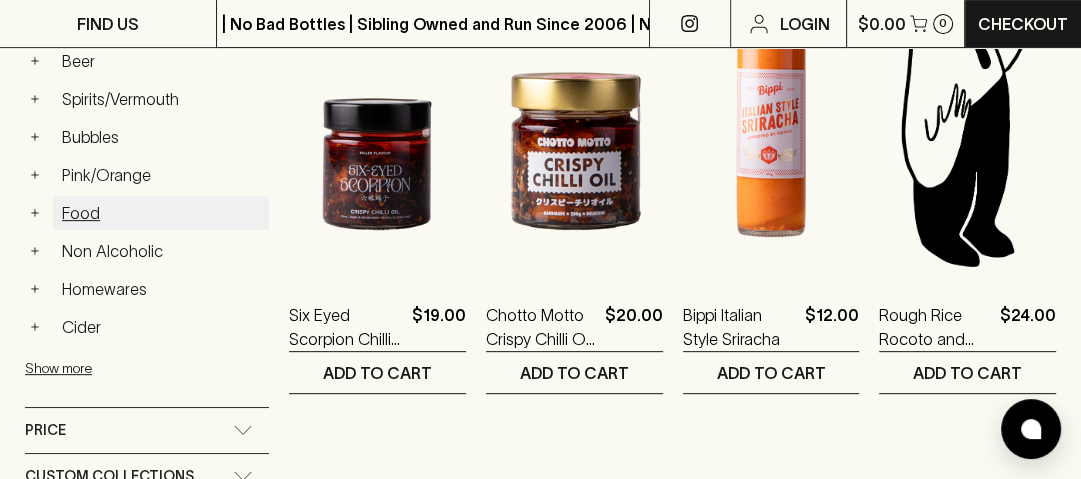 click on "Food" at bounding box center (161, 213) 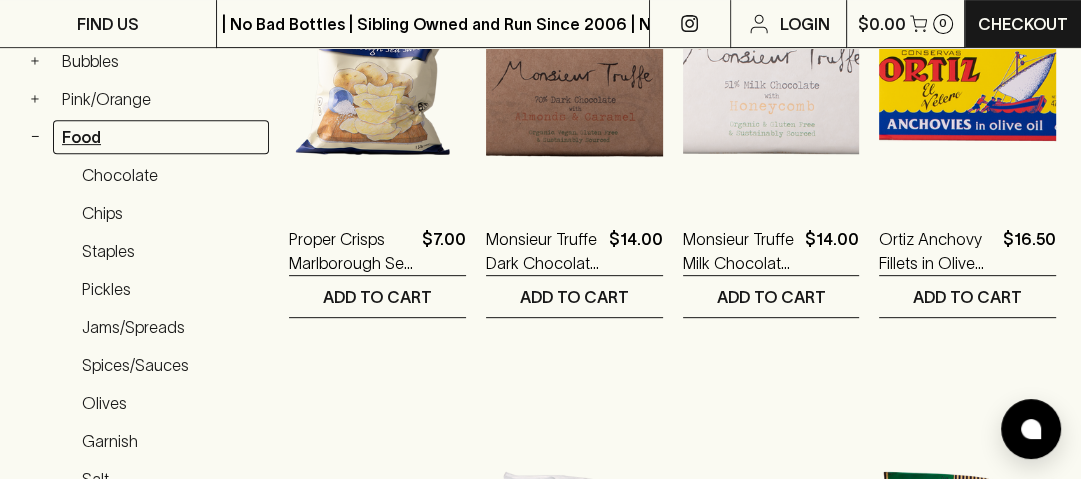 scroll, scrollTop: 619, scrollLeft: 0, axis: vertical 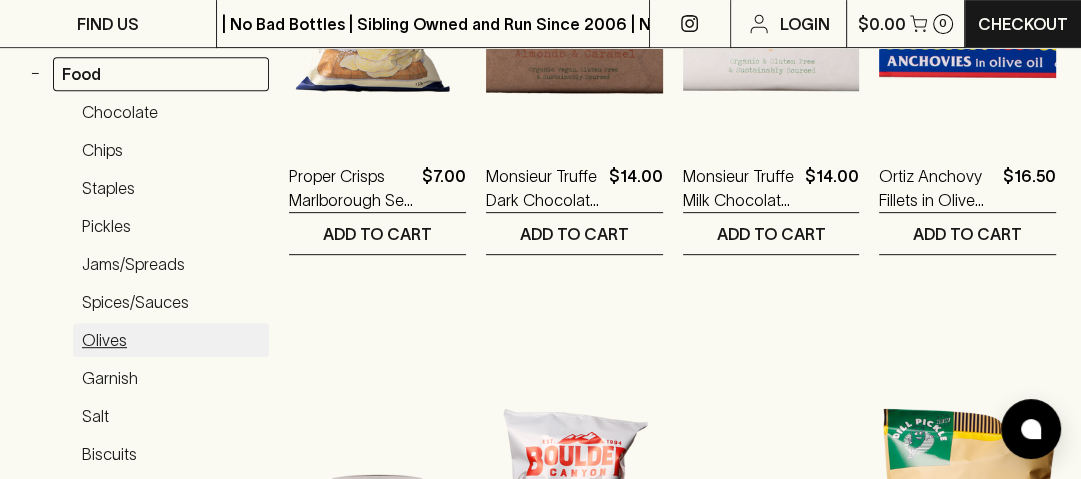 click on "Olives" at bounding box center (171, 340) 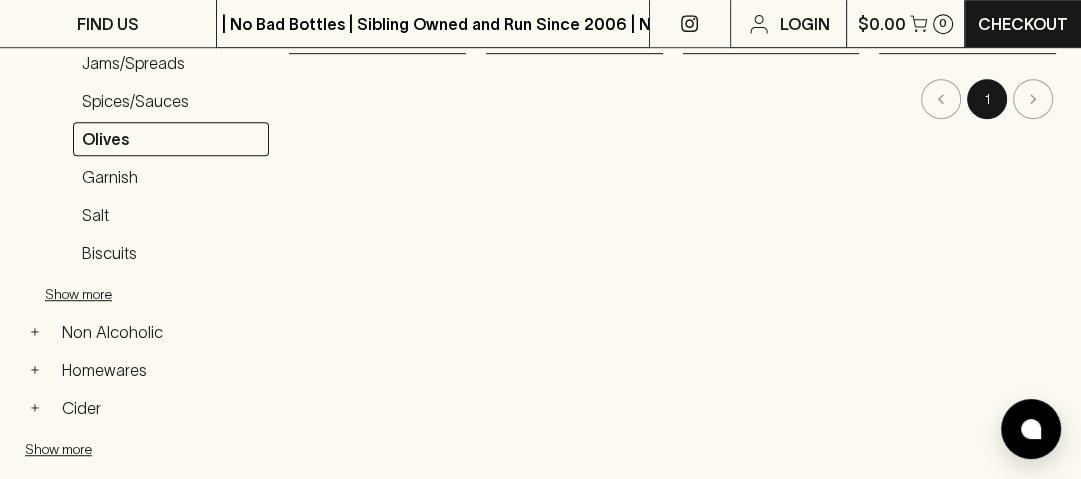scroll, scrollTop: 859, scrollLeft: 0, axis: vertical 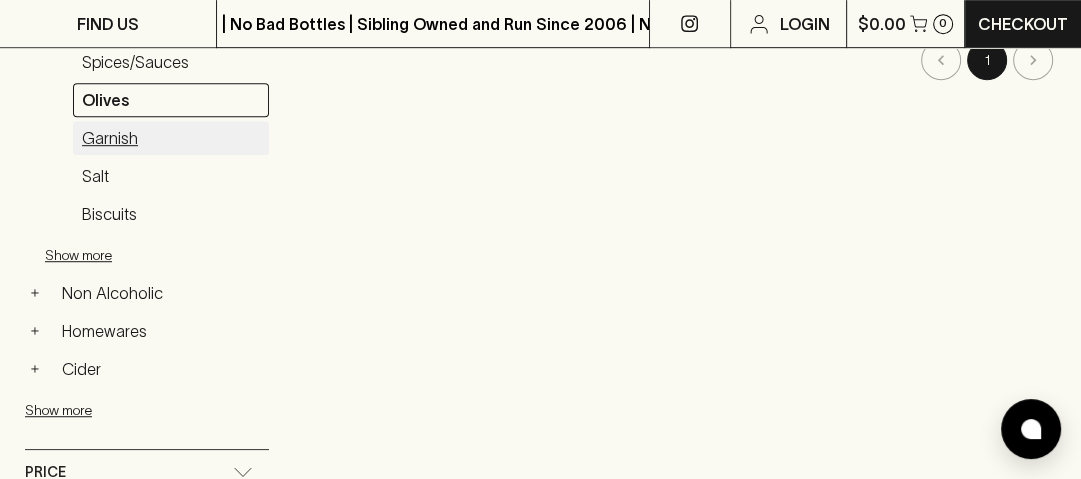 click on "Garnish" at bounding box center (171, 138) 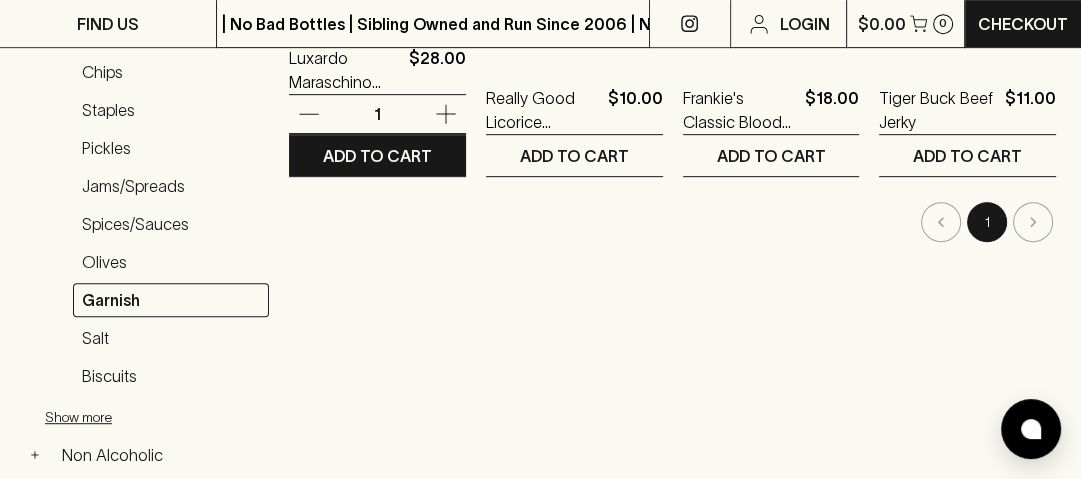 scroll, scrollTop: 699, scrollLeft: 0, axis: vertical 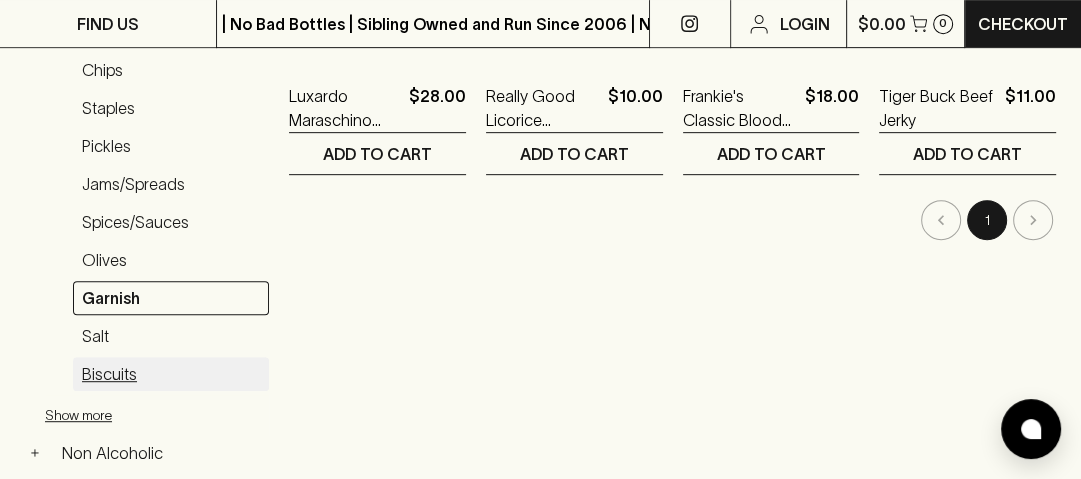 click on "Biscuits" at bounding box center [171, 374] 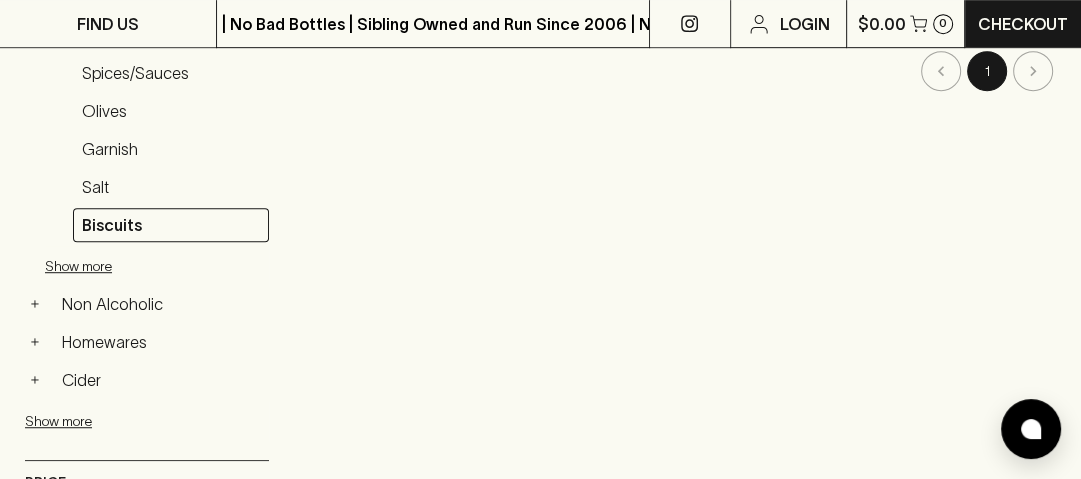 scroll, scrollTop: 859, scrollLeft: 0, axis: vertical 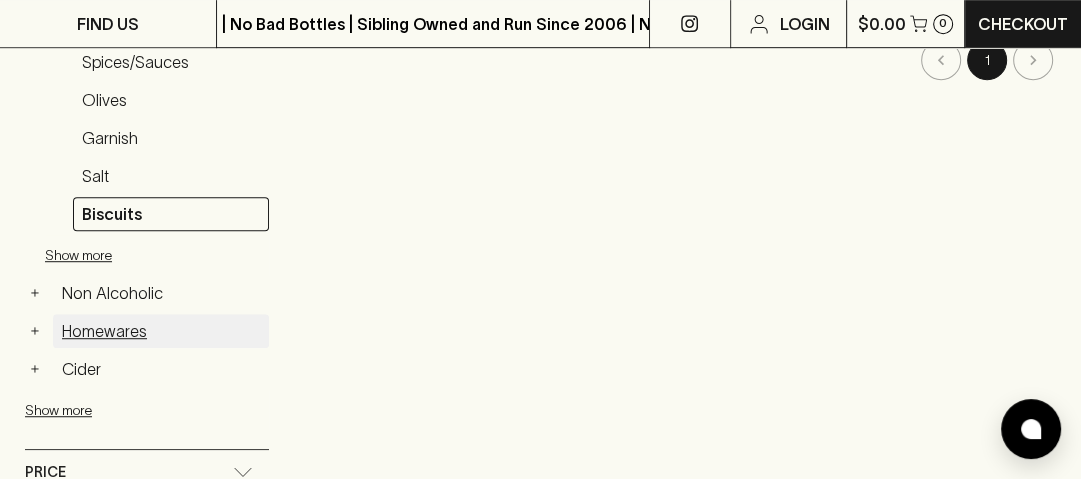 click on "Homewares" at bounding box center (161, 331) 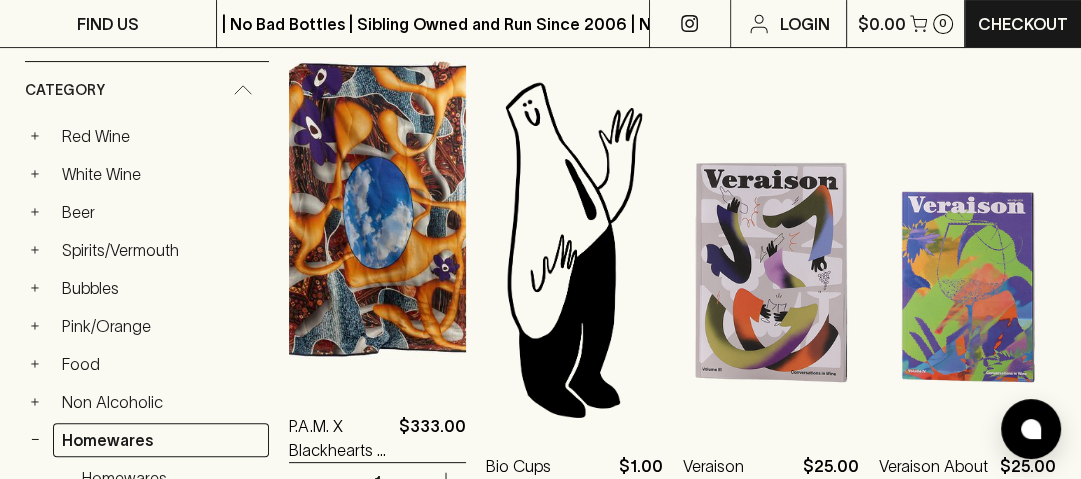 scroll, scrollTop: 299, scrollLeft: 0, axis: vertical 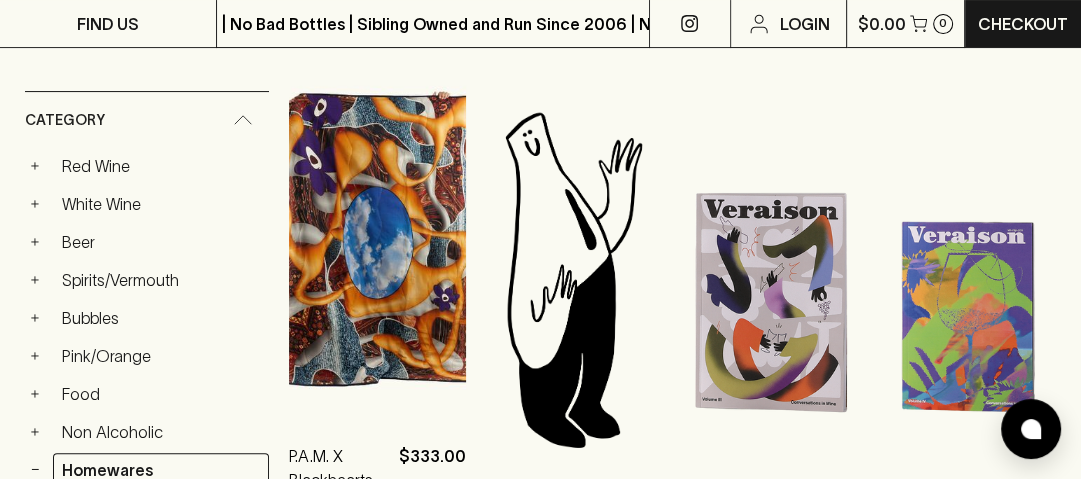 click at bounding box center (377, 239) 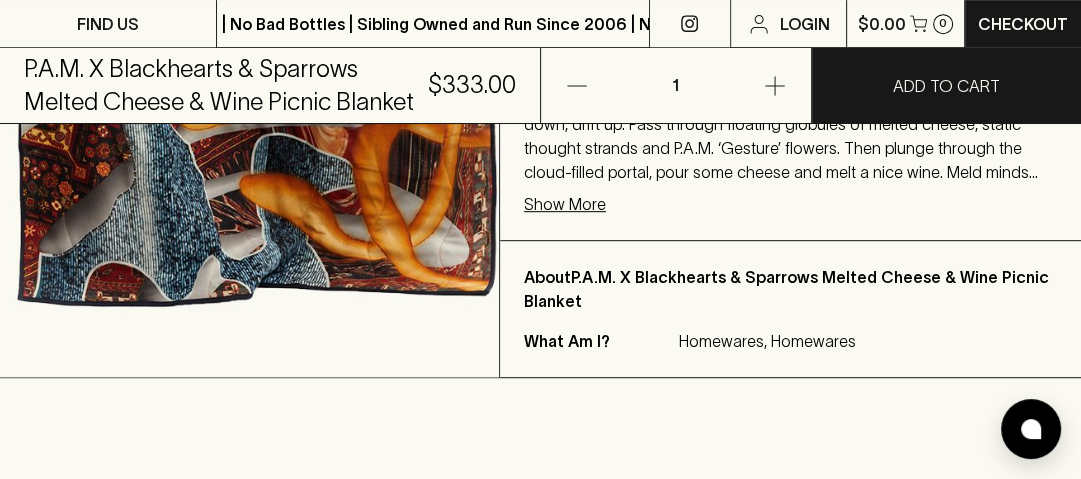 scroll, scrollTop: 640, scrollLeft: 0, axis: vertical 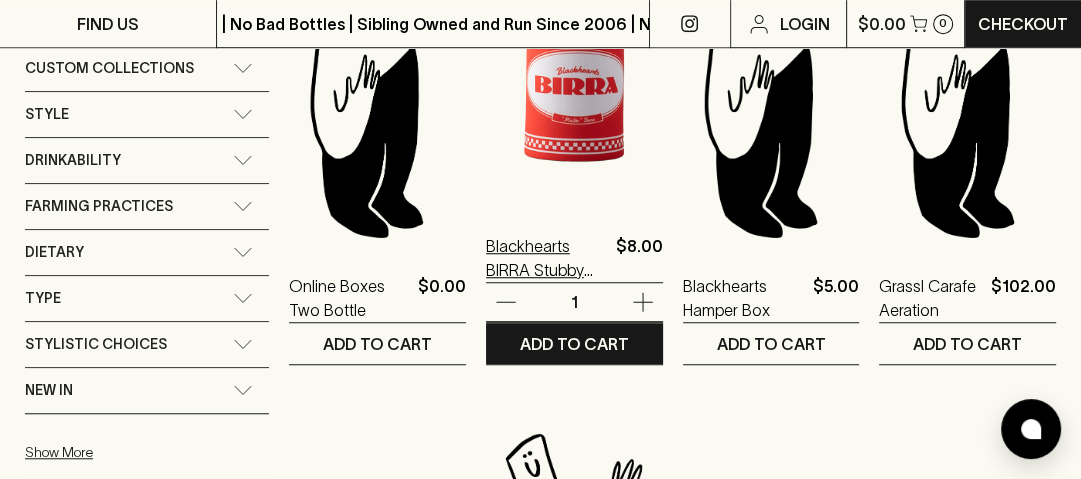 click on "Blackhearts BIRRA Stubby Holder" at bounding box center [547, 258] 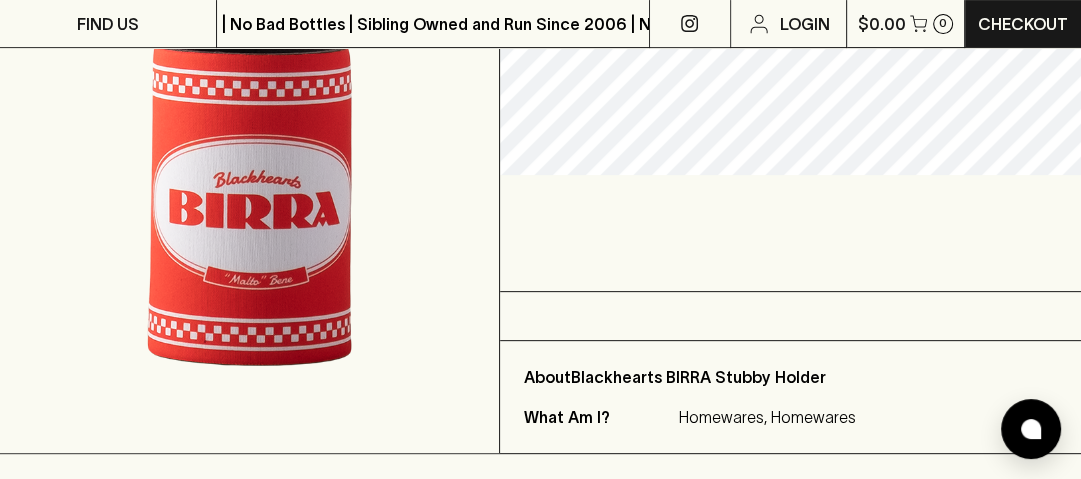 scroll, scrollTop: 480, scrollLeft: 0, axis: vertical 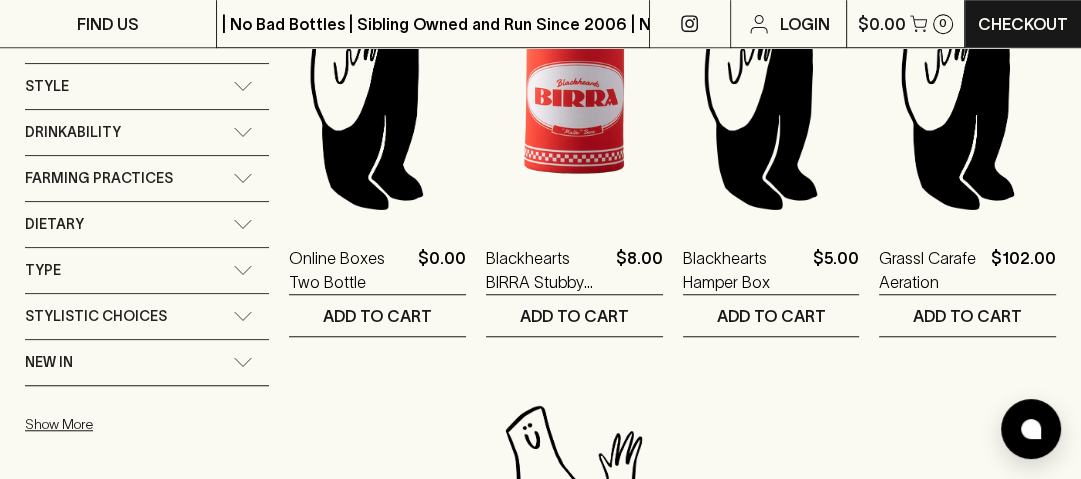 click on "P.A.M. X Blackhearts & Sparrows Melted Cheese & Wine Picnic Blanket $333.00 1 ADD TO CART Bio Cups Blackhearts 250ml $1.00 1 ADD TO CART Veraison Magazine Volume III $25.00 1 ADD TO CART Veraison About Wine Volume 4 $25.00 1 ADD TO CART Online Boxes Two Bottle $0.00 1 ADD TO CART Blackhearts BIRRA Stubby Holder $8.00 1 ADD TO CART Blackhearts Hamper Box $5.00 1 ADD TO CART Grassl Carafe Aeration $102.00 1 ADD TO CART Fazeek Wave Glass - Set of 2 Amber NFD $79.00 1 ADD TO CART Blackhearts & Sparrows Logo DropStop Wine Pourer $3.00 1 ADD TO CART Blackhearts & Sparrows Bamboo Wine Stopper $11.00 1 ADD TO CART Smiley Face Deluxe Ice Stamp $33.00 1 ADD TO CART Japanese Jigger Stainless 15 / 30ml $18.00 1 ADD TO CART Mixing Glass Japanese Seamless 700ml 24oz $38.00 1 ADD TO CART Ice Mould Jumbo Cube Tray of 4 $18.00 1 ADD TO CART Gift Box Cardboard Double $5.00 1 ADD TO CART Single Bottle Bag $0.00 1 ADD TO CART Denver & Liely Agave Glass $50.00 1 ADD TO CART $130.00 1 ADD TO CART" at bounding box center [672, 612] 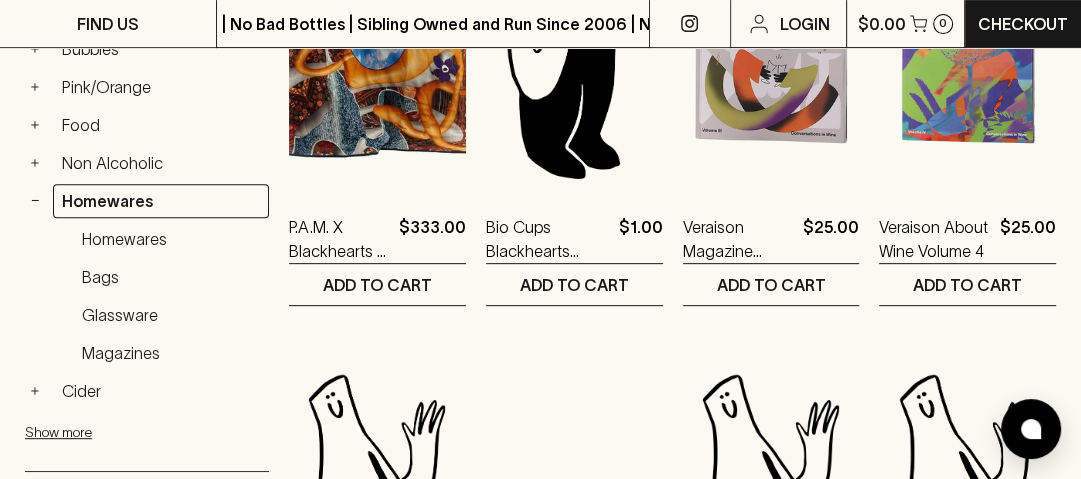 scroll, scrollTop: 560, scrollLeft: 0, axis: vertical 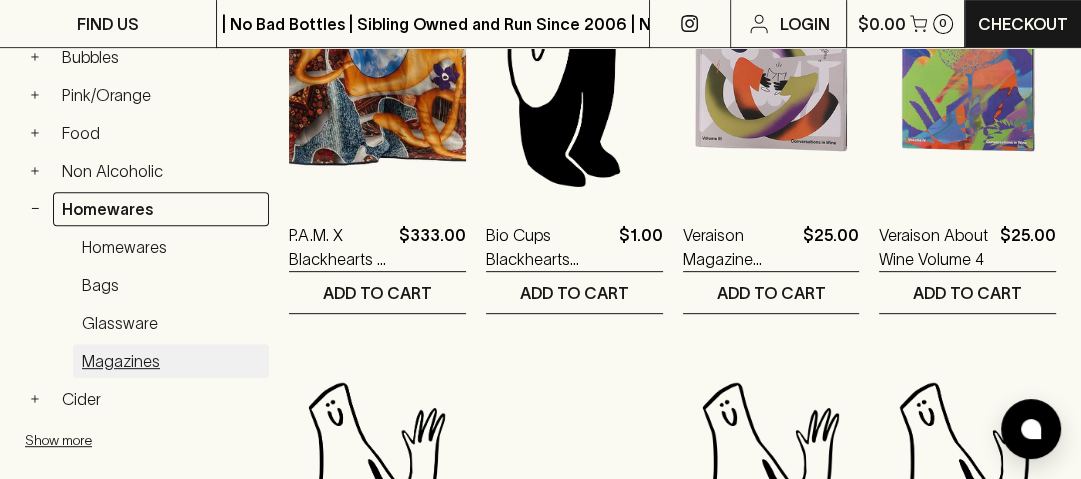 click on "Magazines" at bounding box center (171, 361) 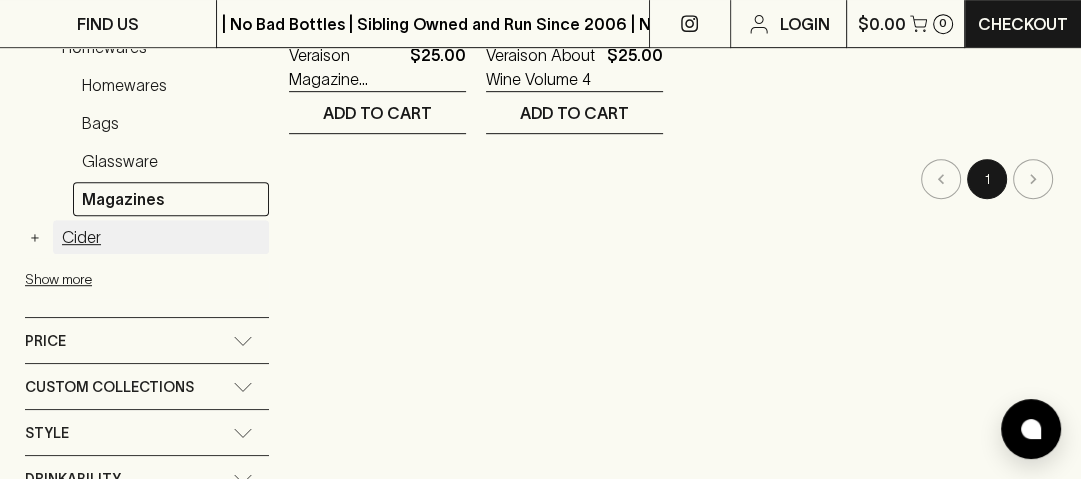 click on "Cider" at bounding box center [161, 237] 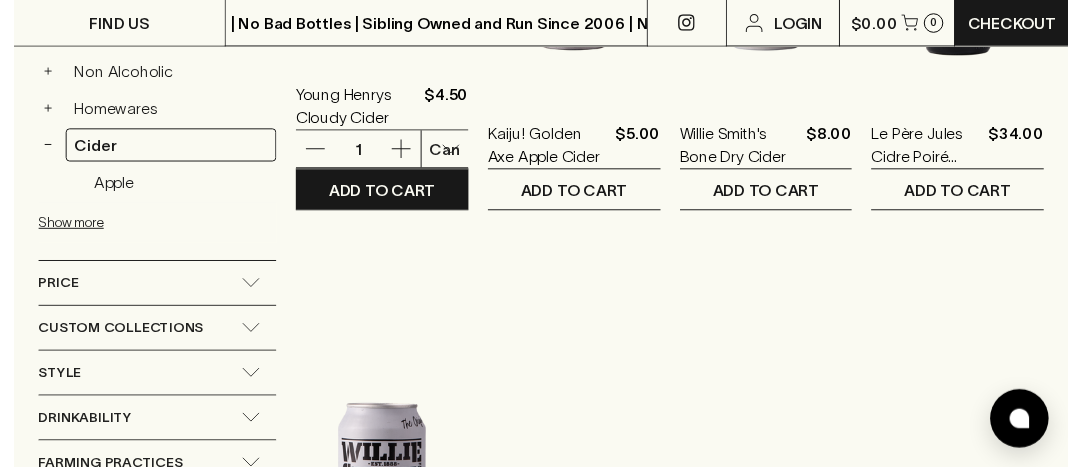 scroll, scrollTop: 640, scrollLeft: 0, axis: vertical 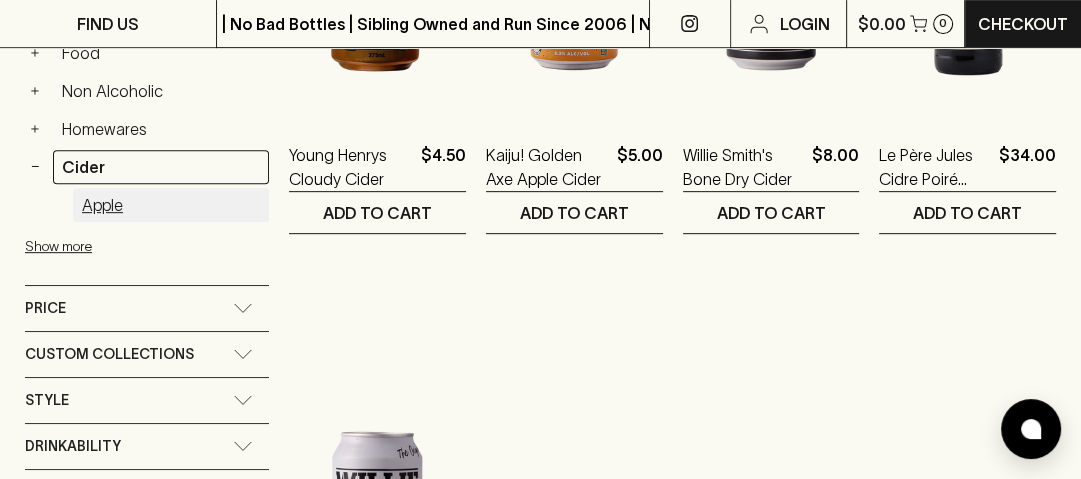 click on "Apple" at bounding box center (171, 205) 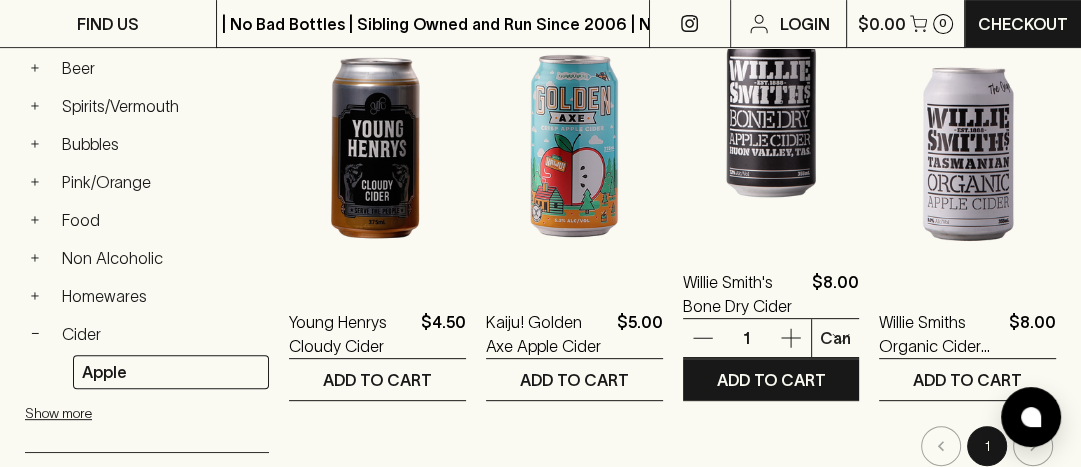 scroll, scrollTop: 480, scrollLeft: 0, axis: vertical 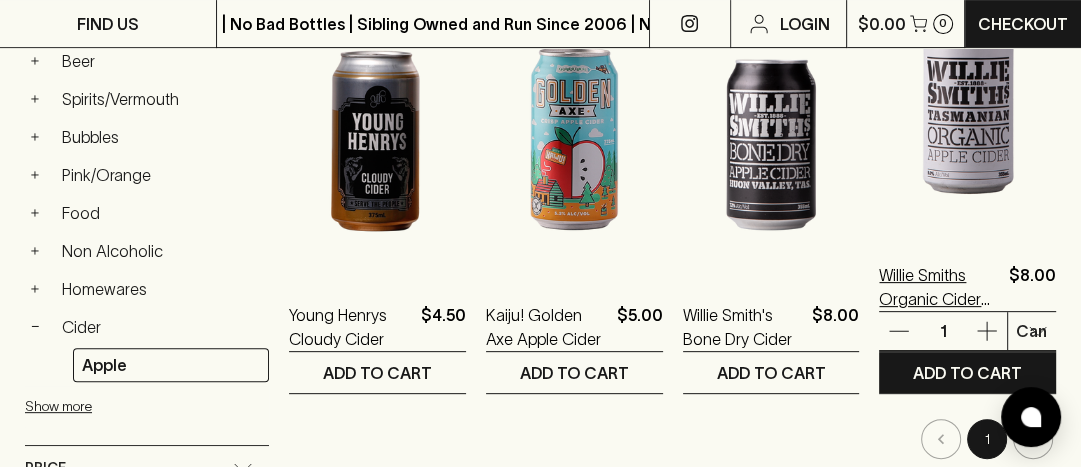 click on "Willie Smiths Organic Cider 330ml (can)" at bounding box center (940, 287) 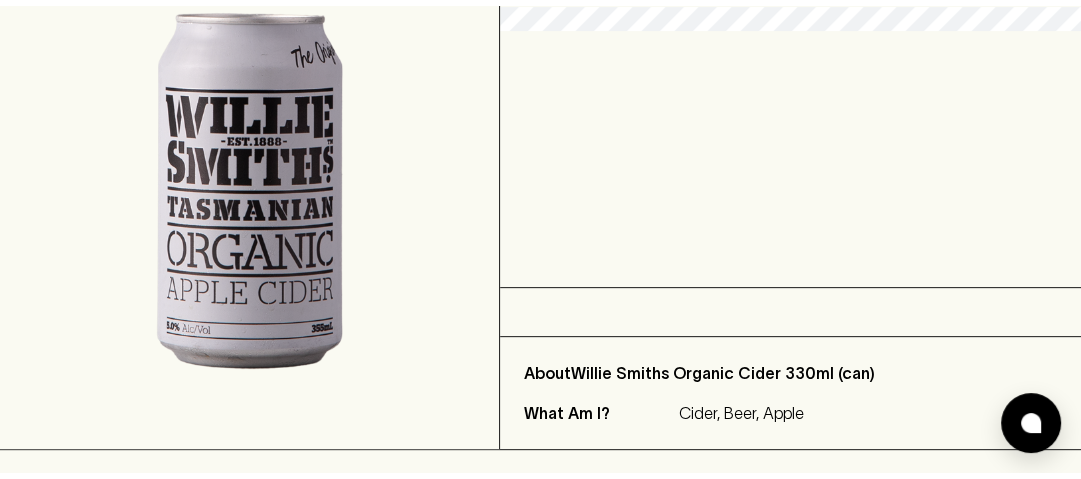 scroll, scrollTop: 0, scrollLeft: 0, axis: both 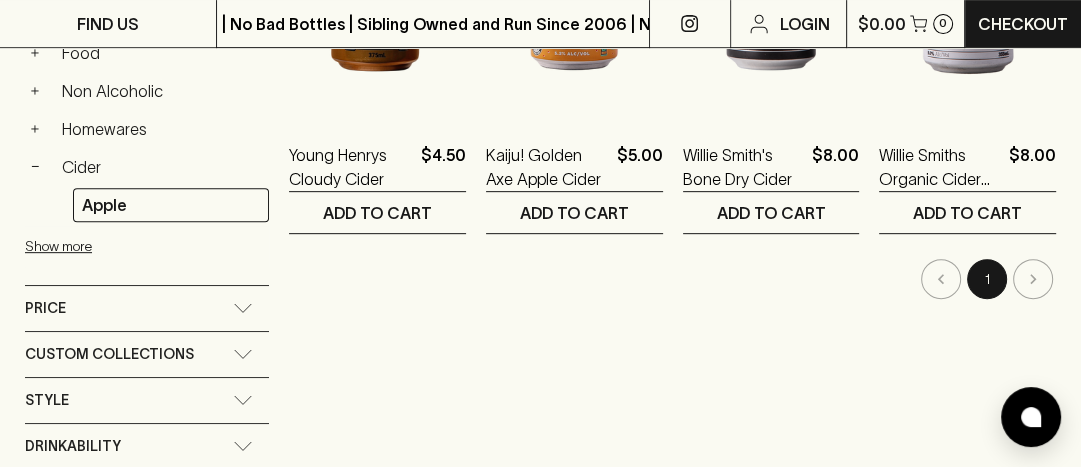 click 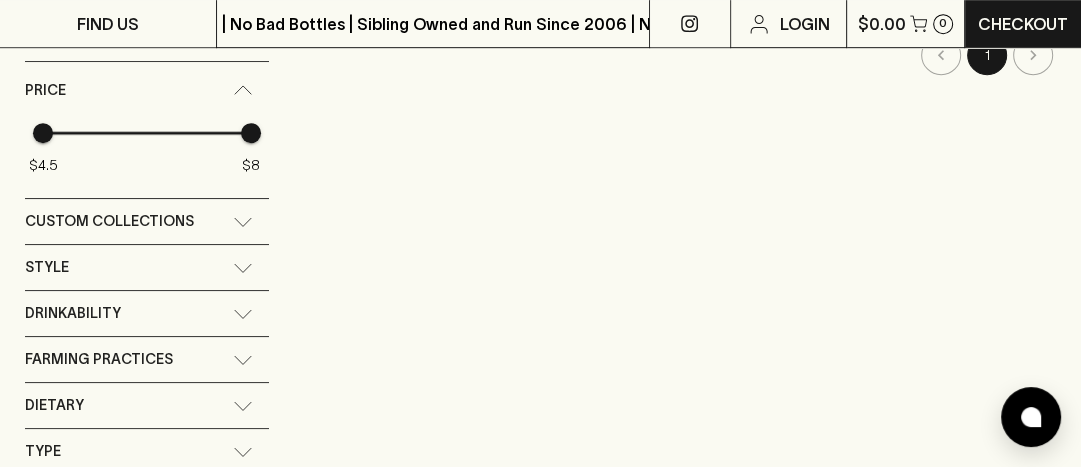 scroll, scrollTop: 880, scrollLeft: 0, axis: vertical 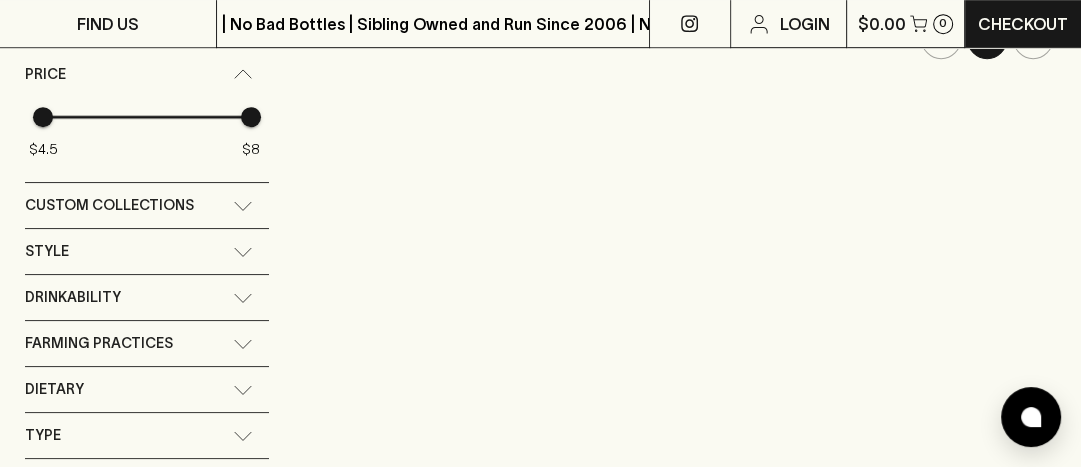 click on "Custom Collections" at bounding box center [147, 205] 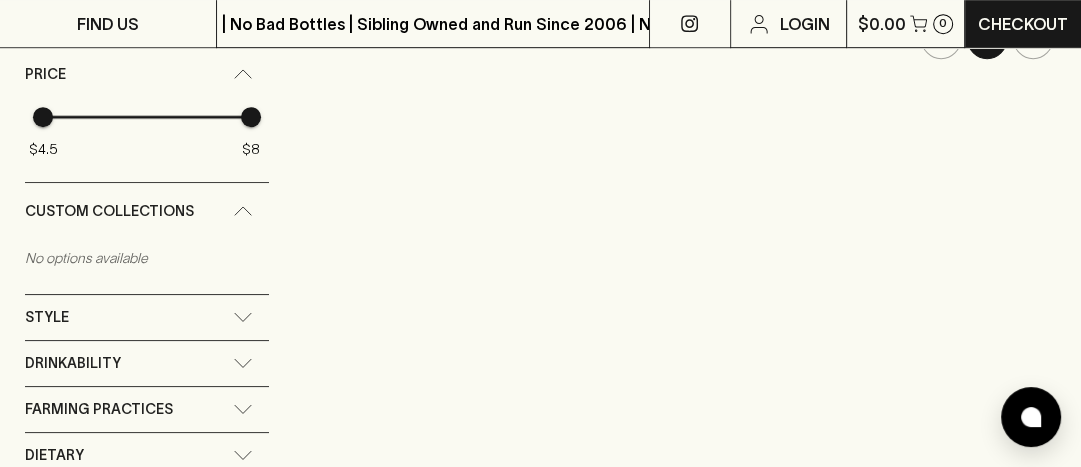 click on "Style" at bounding box center [147, 317] 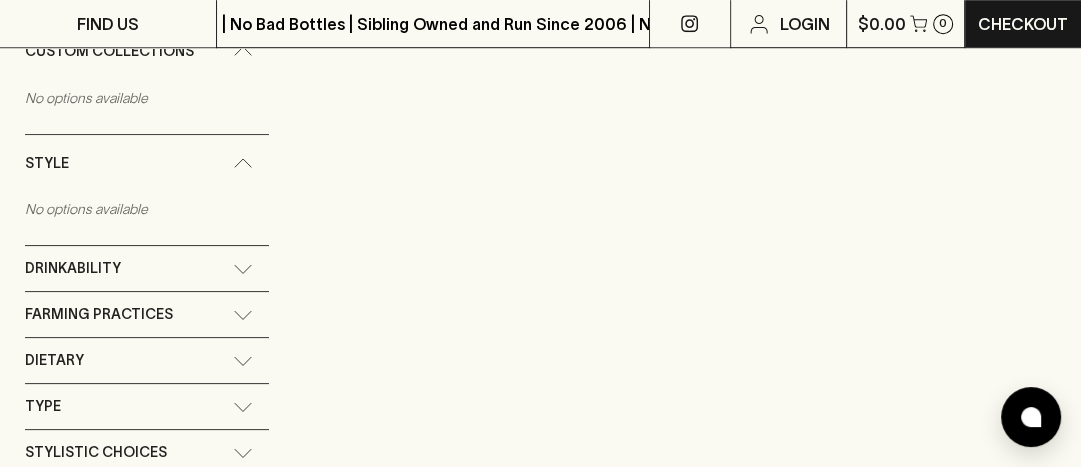 click on "Drinkability" at bounding box center [147, 268] 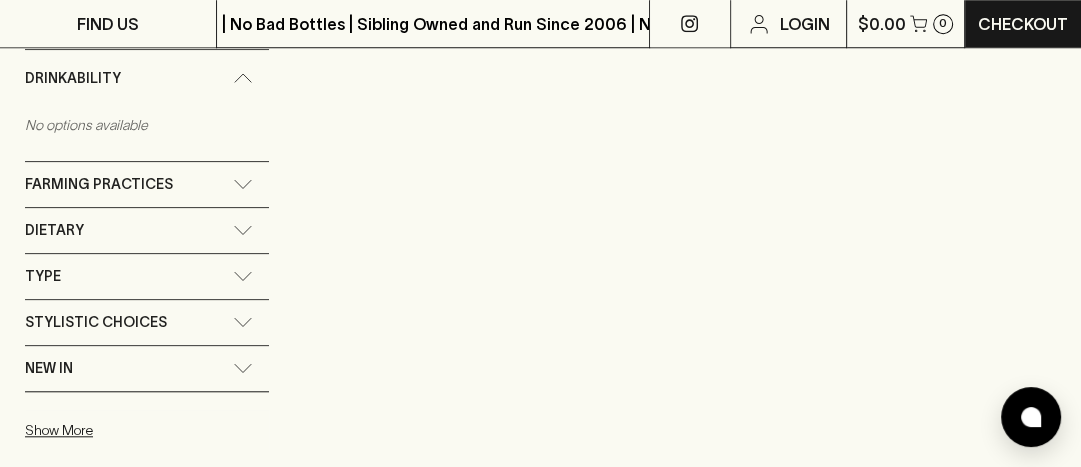 scroll, scrollTop: 1280, scrollLeft: 0, axis: vertical 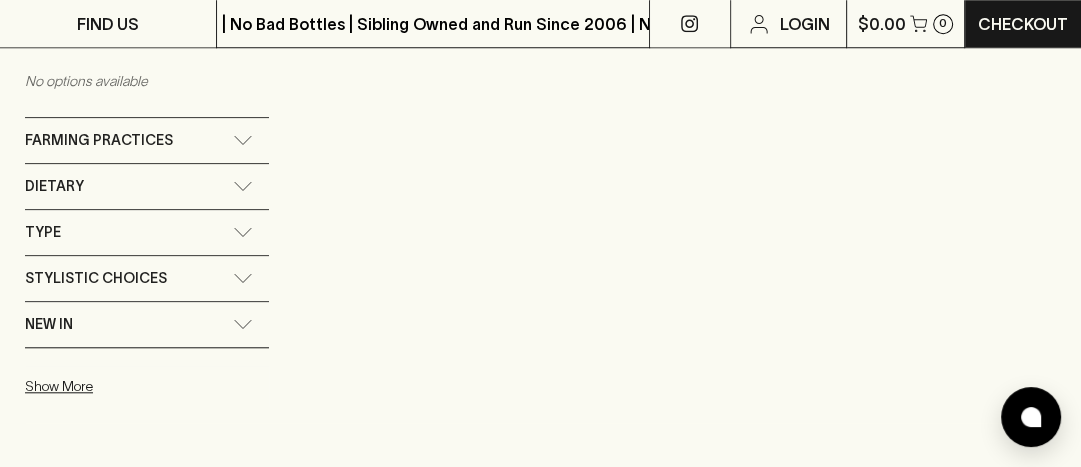 click 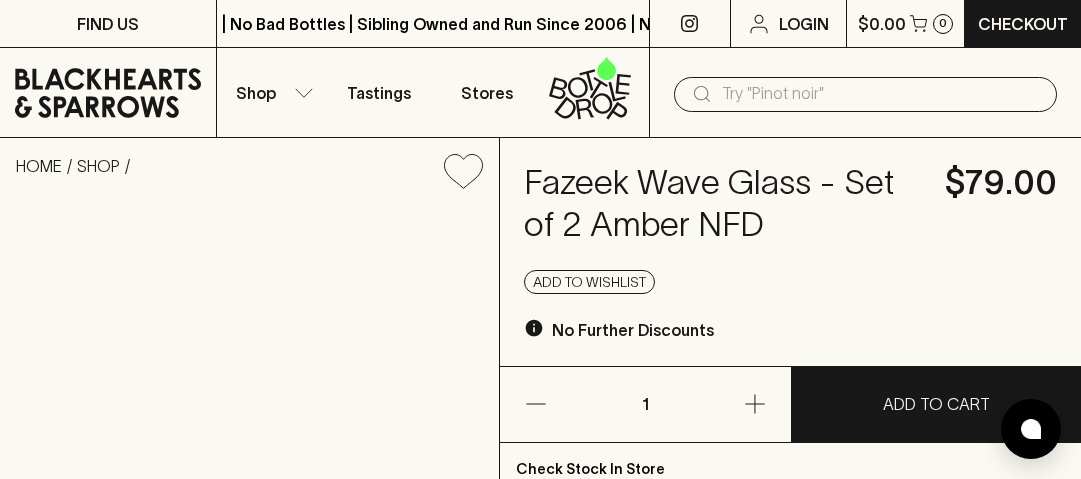 scroll, scrollTop: 0, scrollLeft: 0, axis: both 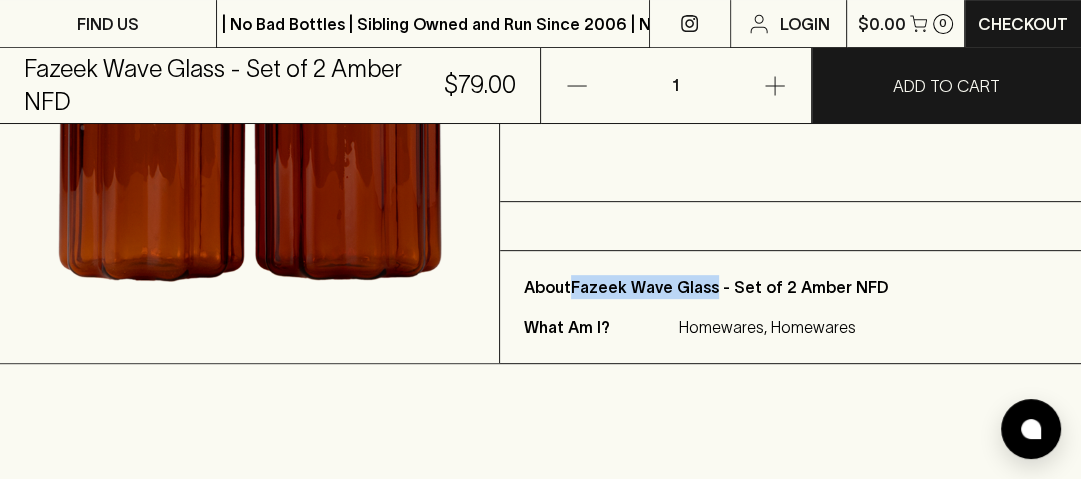 drag, startPoint x: 578, startPoint y: 290, endPoint x: 726, endPoint y: 300, distance: 148.33745 